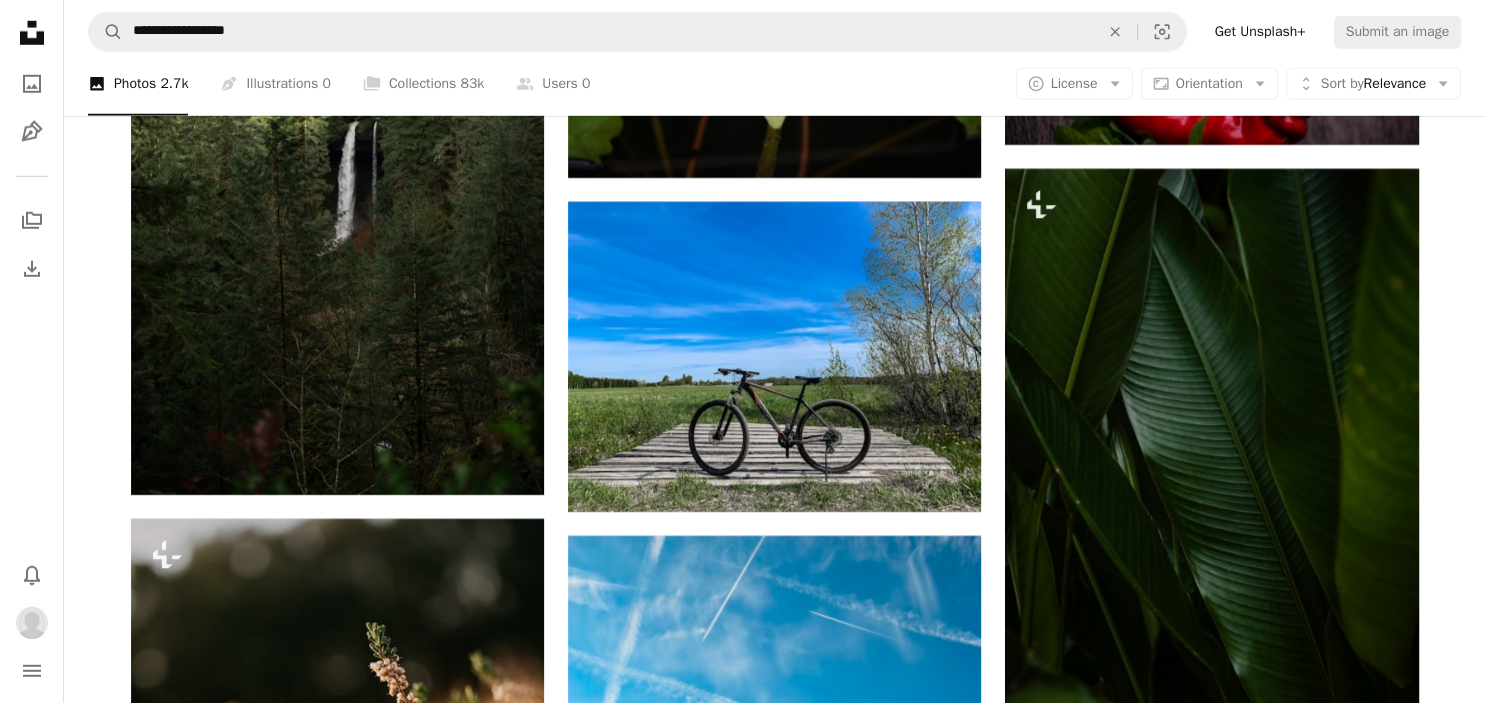 scroll, scrollTop: 20748, scrollLeft: 0, axis: vertical 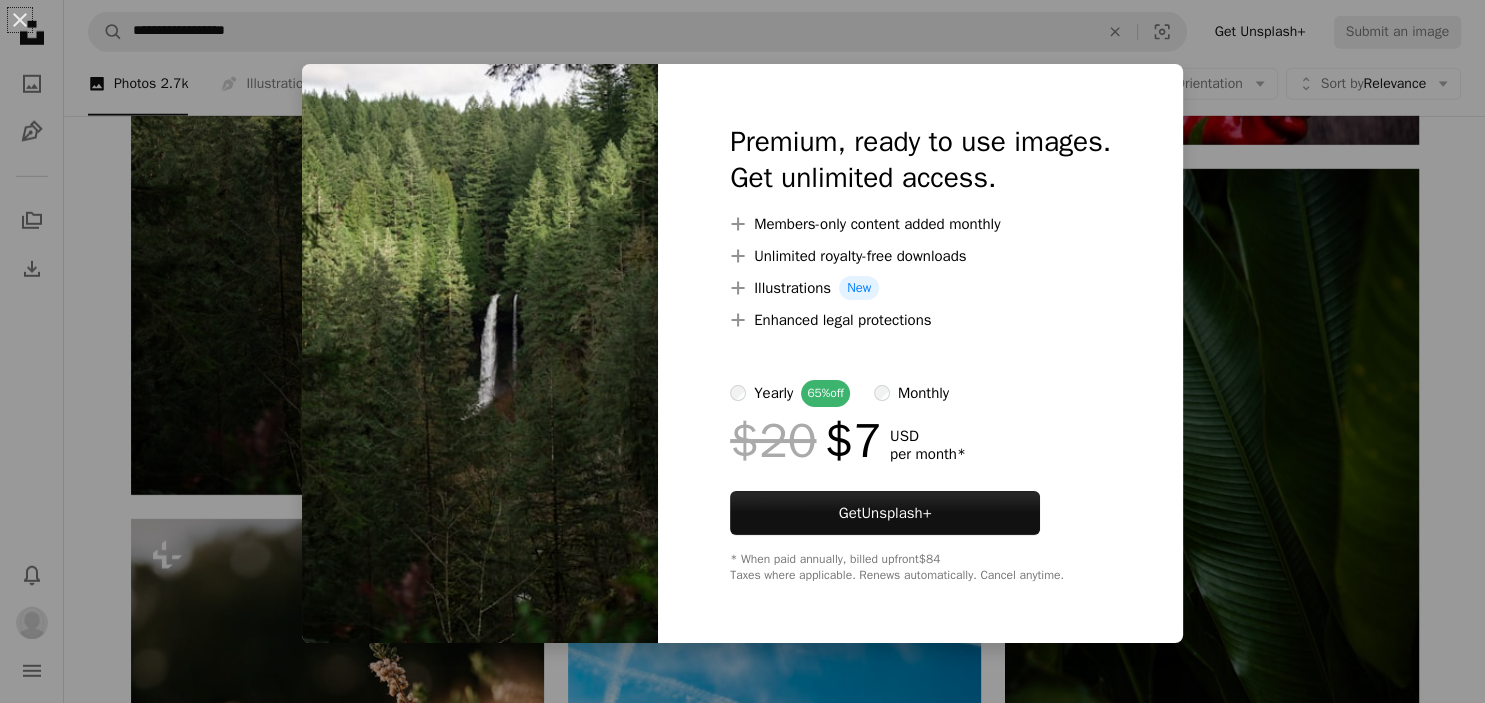 click at bounding box center [480, 353] 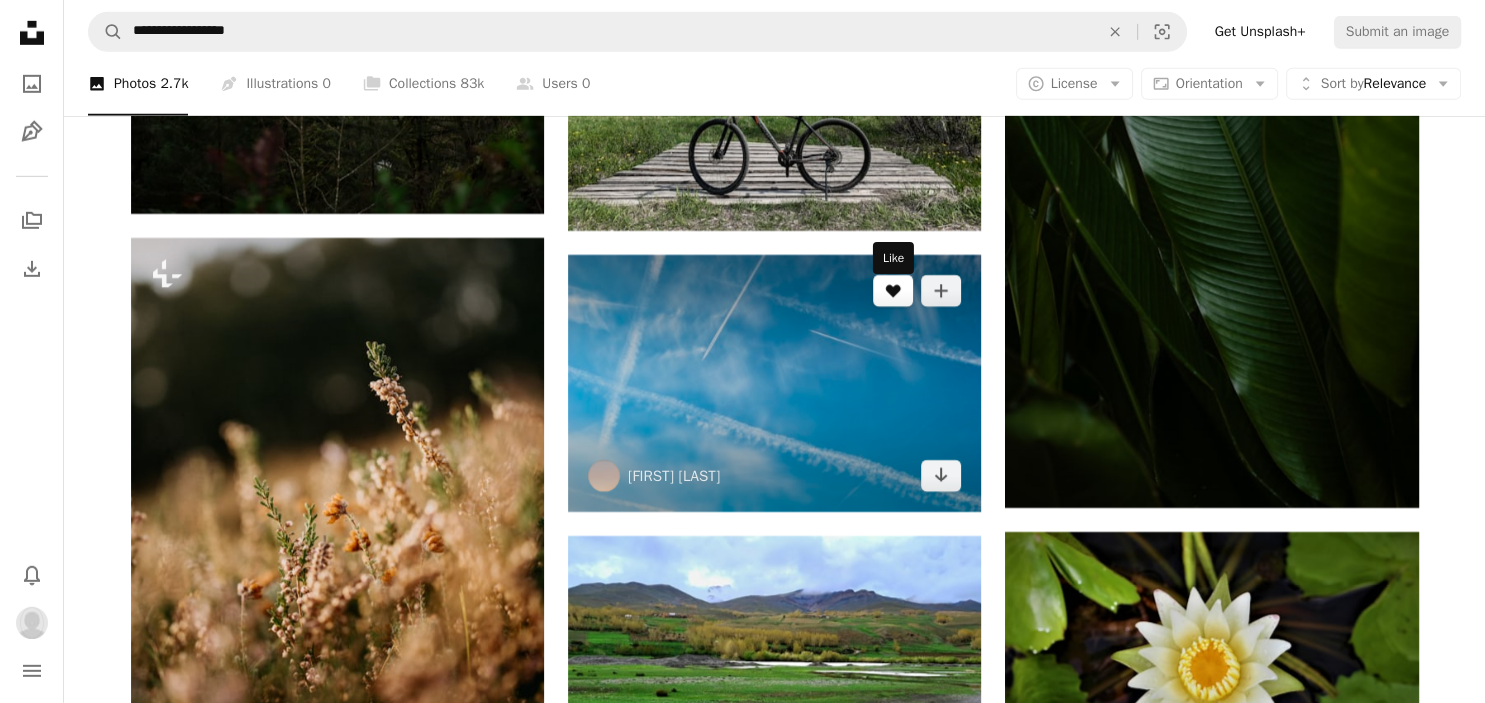 scroll, scrollTop: 21065, scrollLeft: 0, axis: vertical 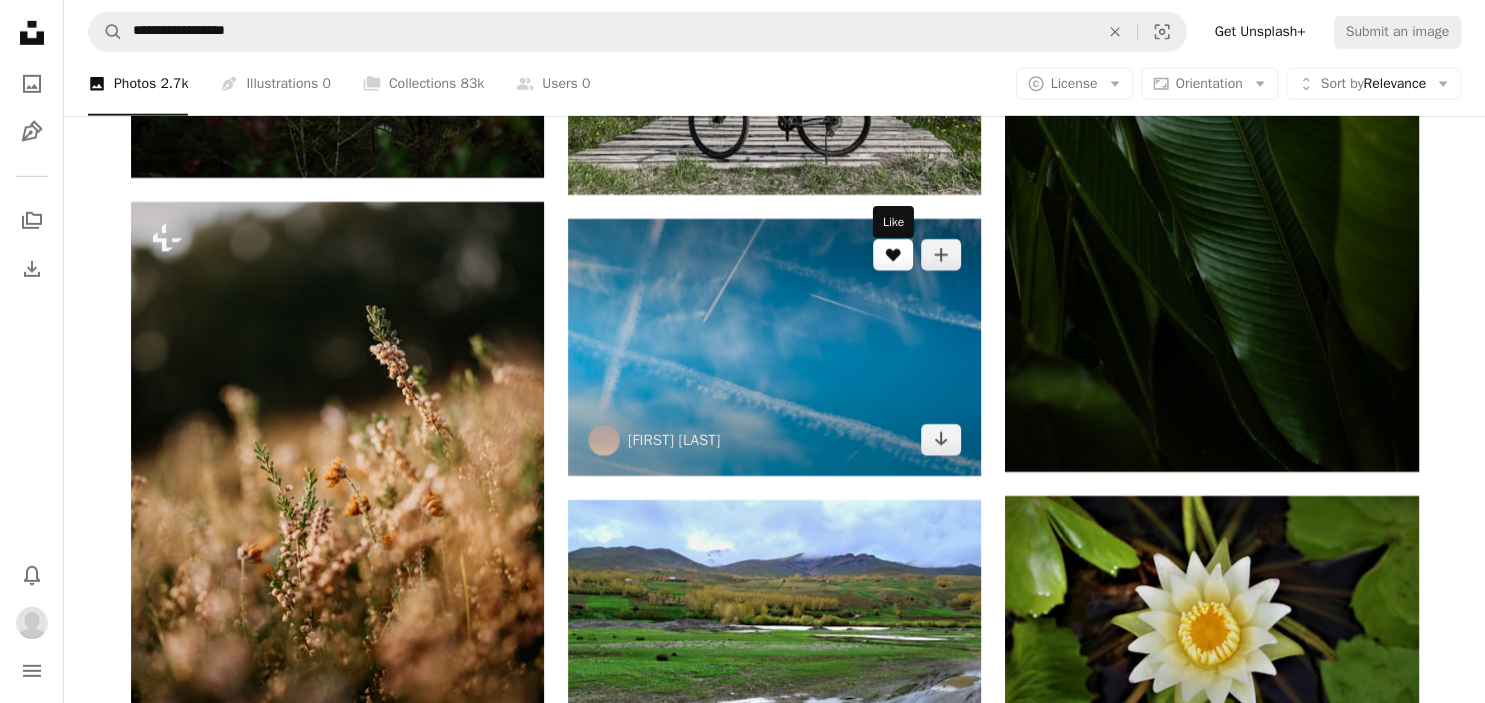 click 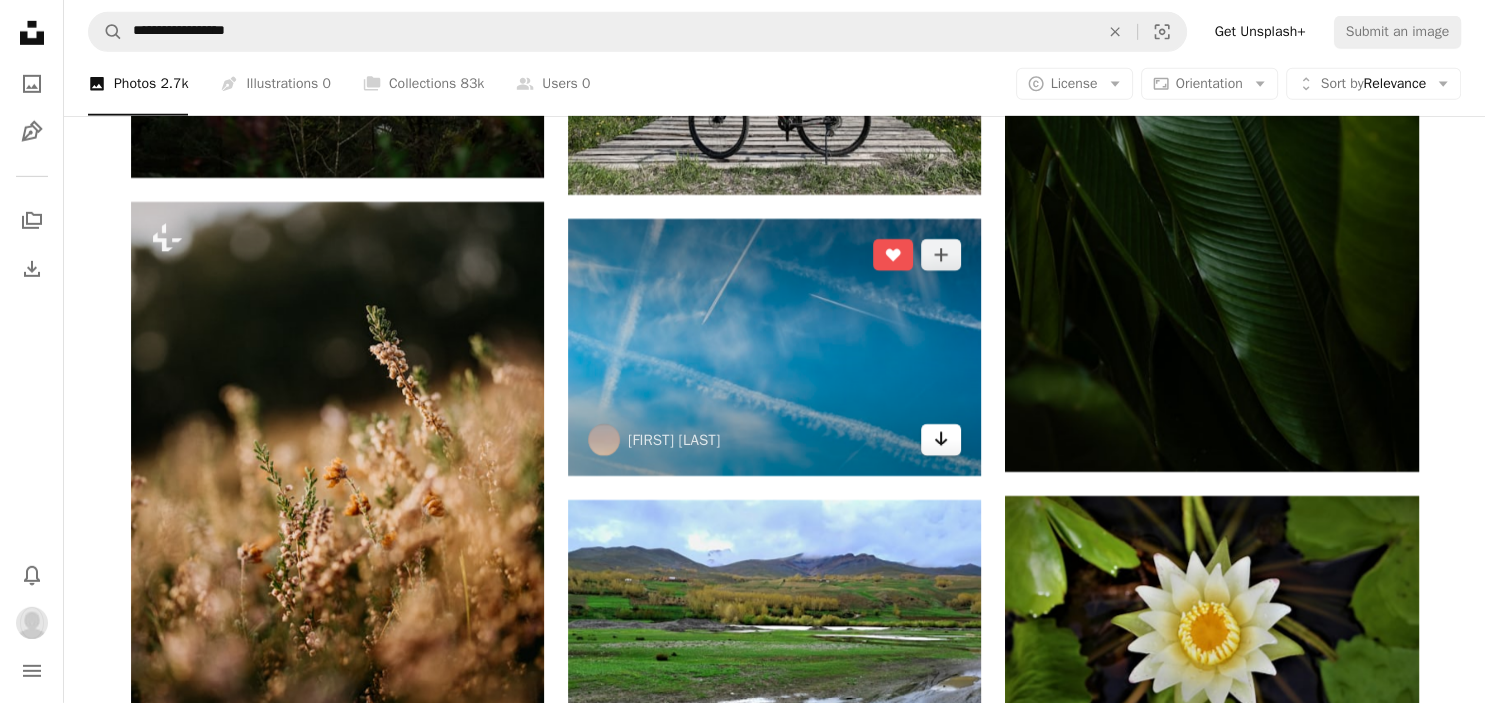 click on "Arrow pointing down" 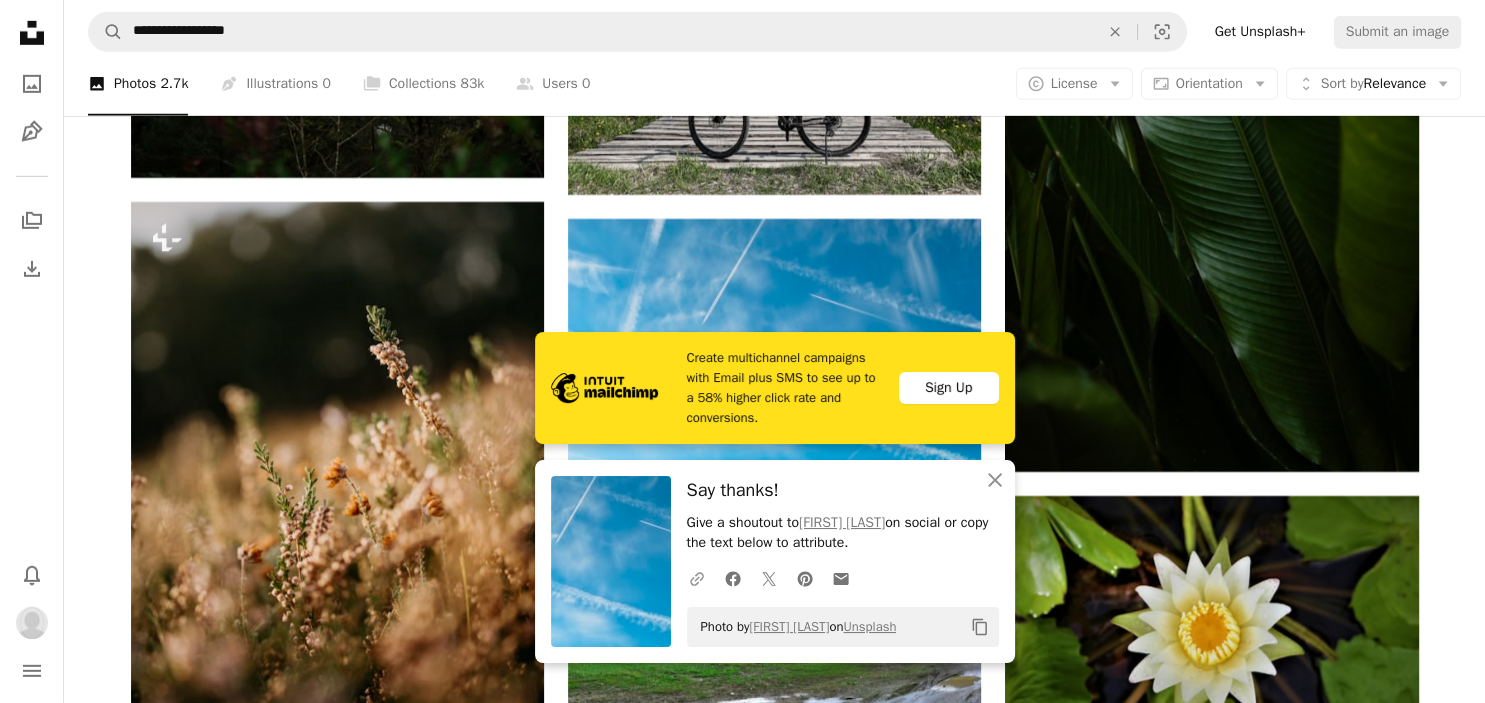 click on "A URL sharing icon (chains)" 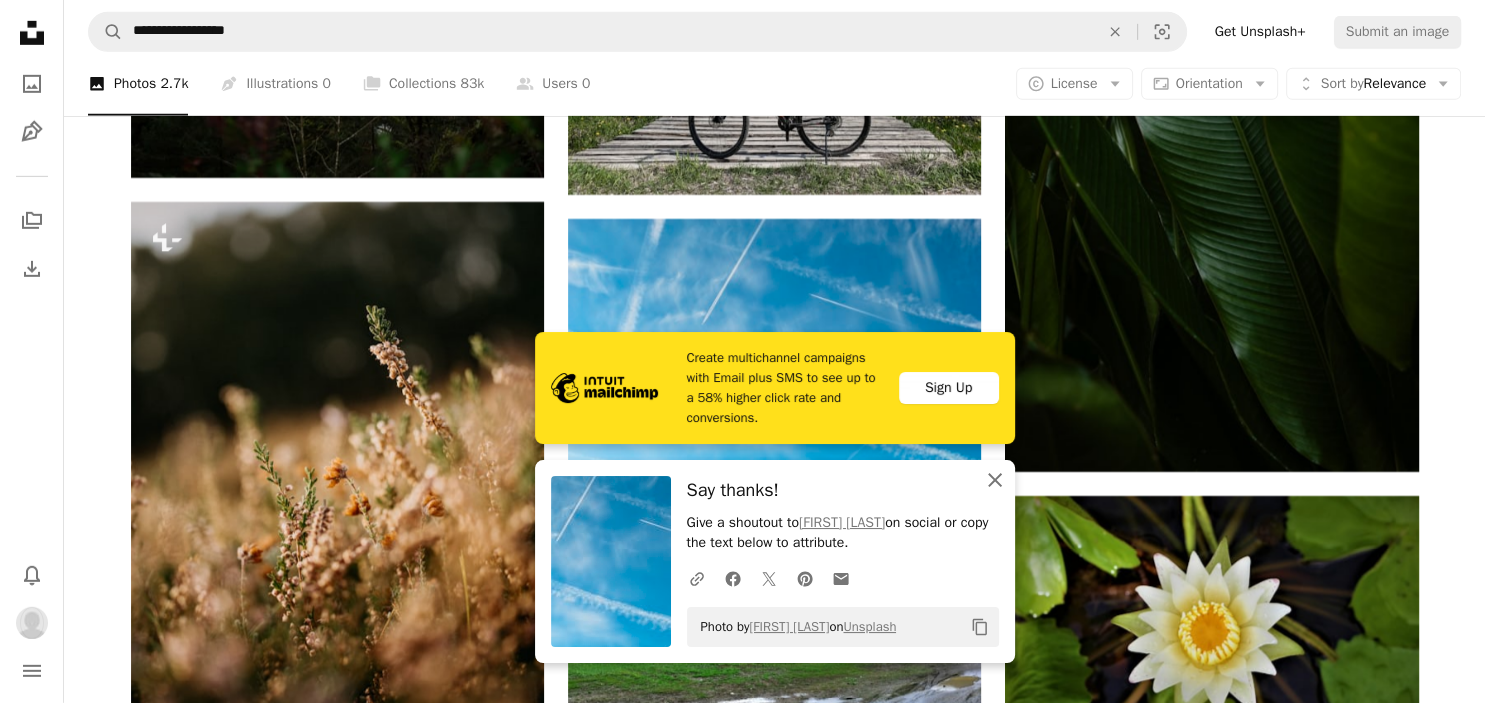 click on "An X shape" 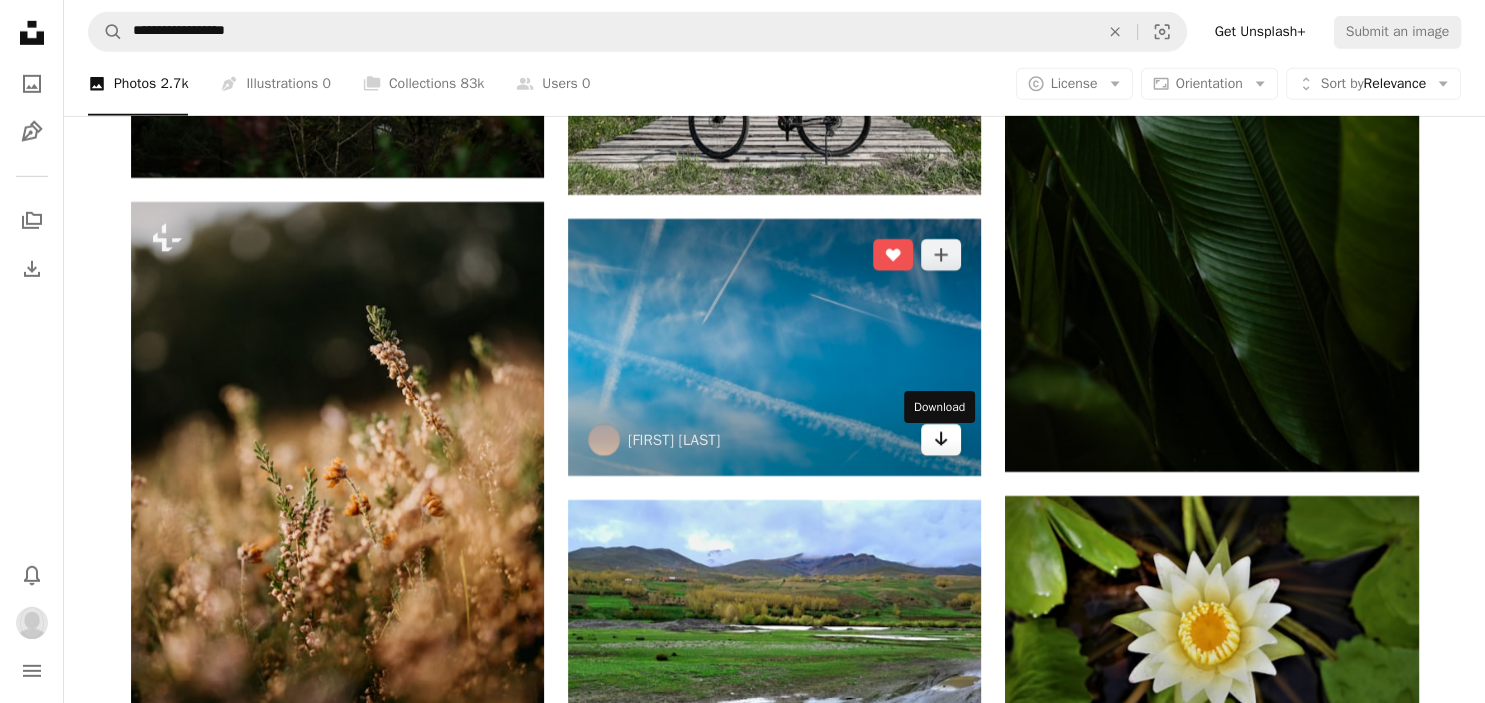 click on "Arrow pointing down" 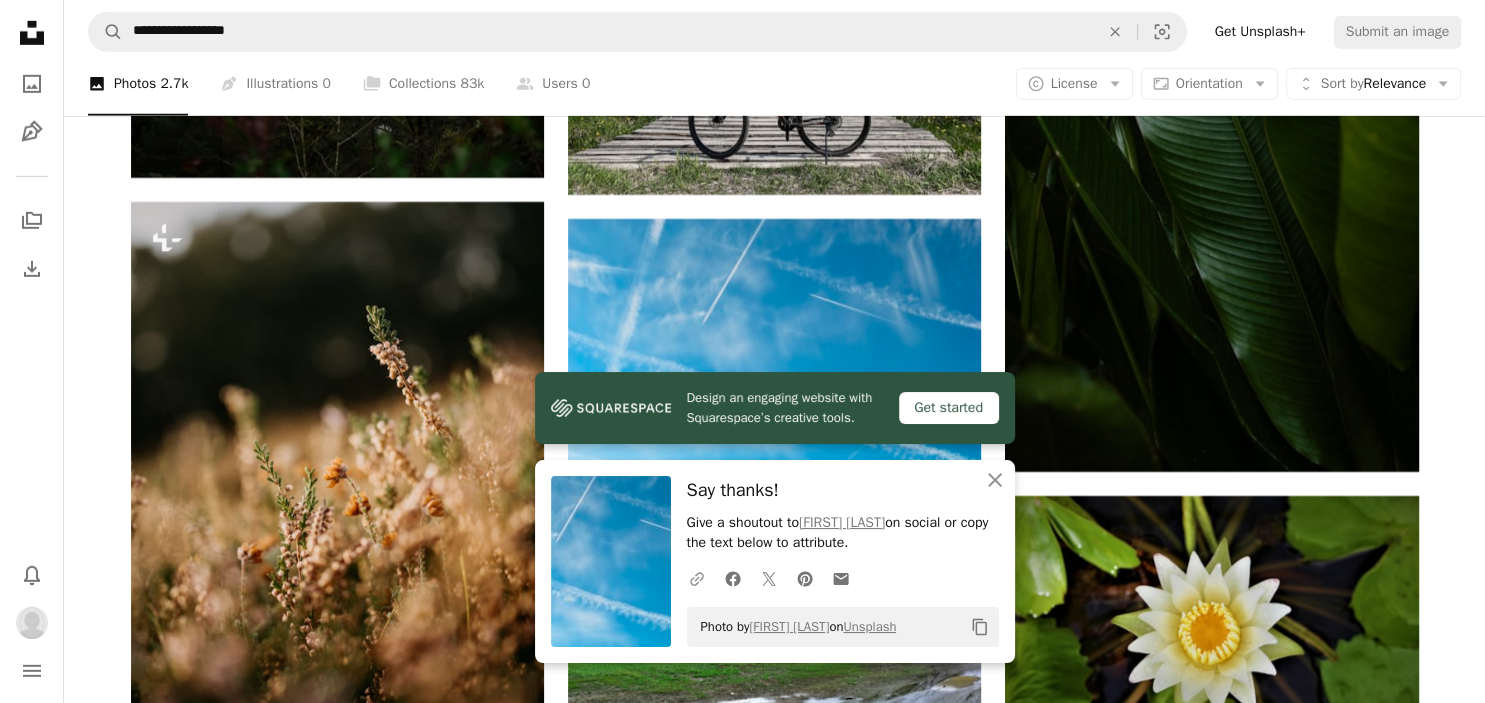 click 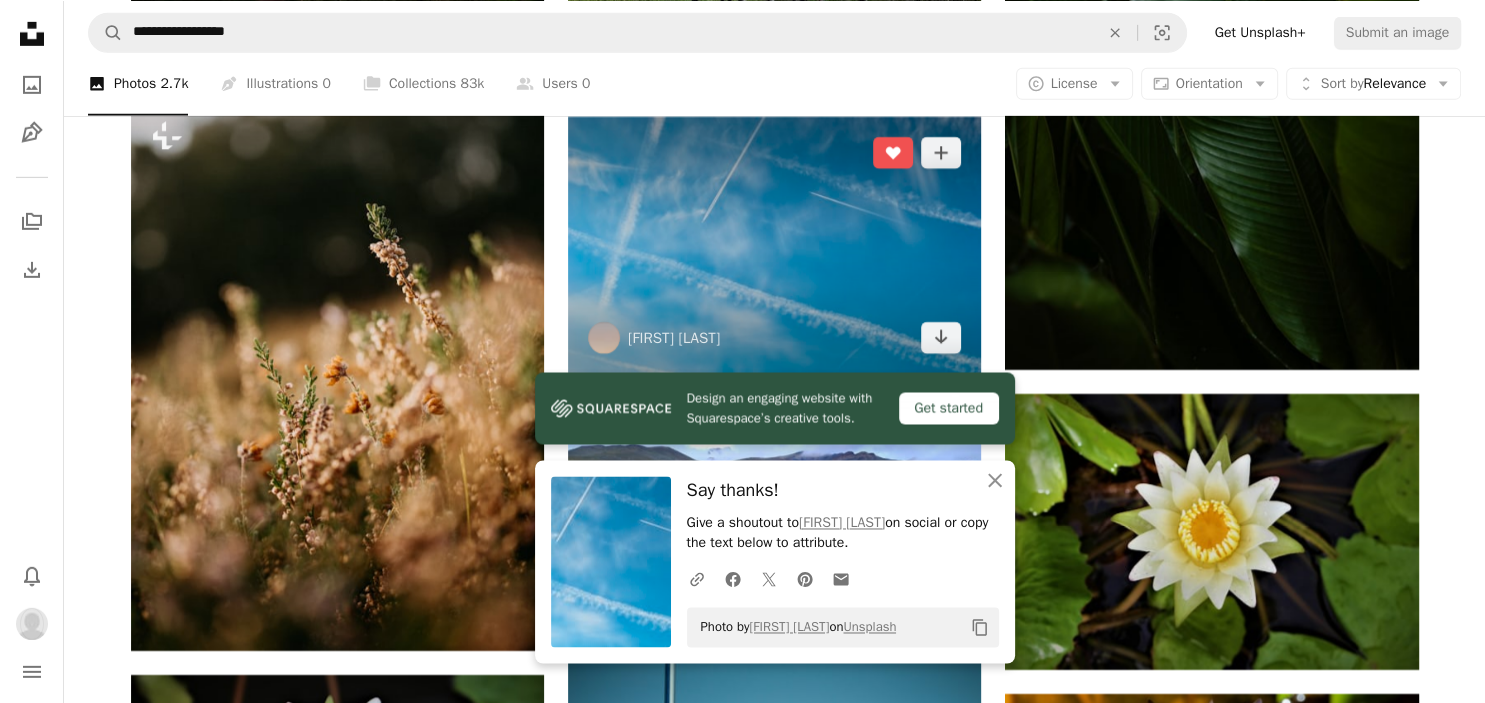 scroll, scrollTop: 21171, scrollLeft: 0, axis: vertical 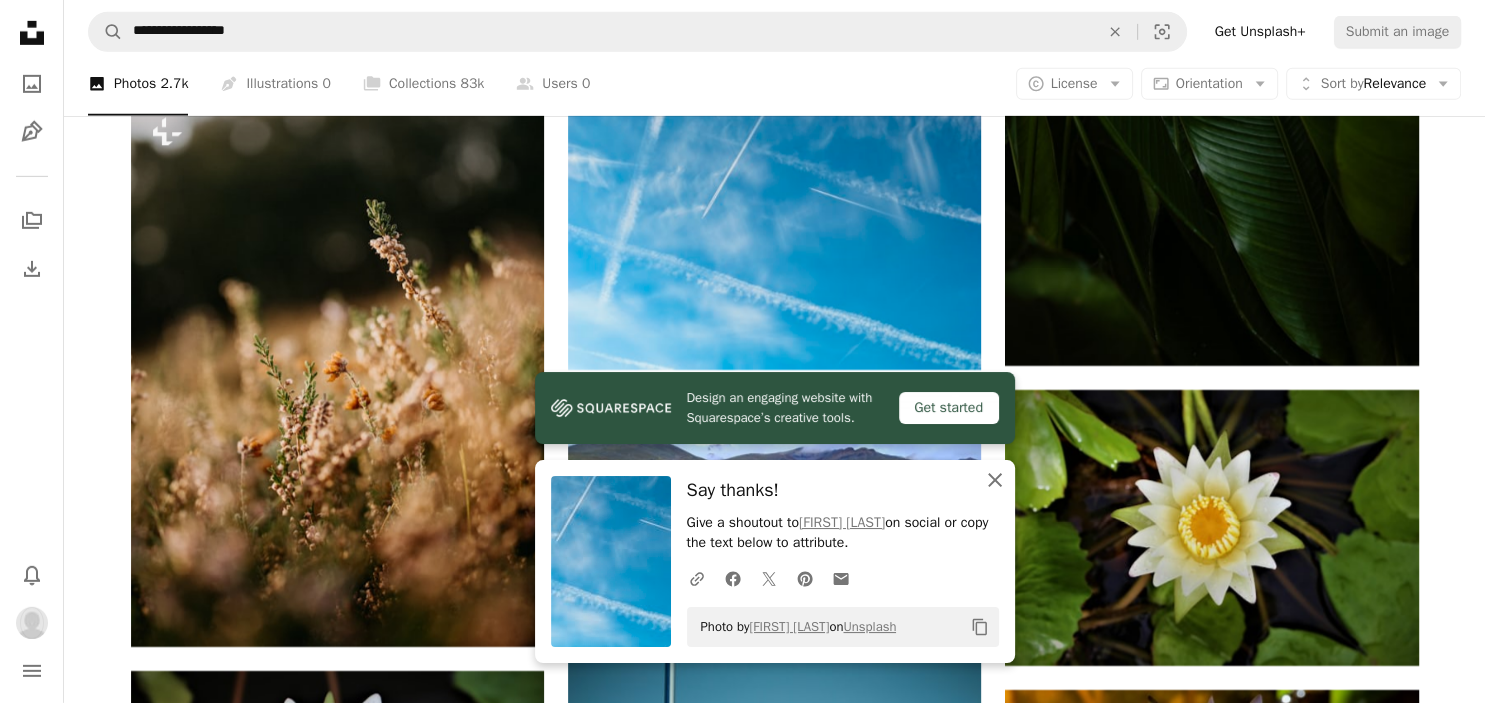 click 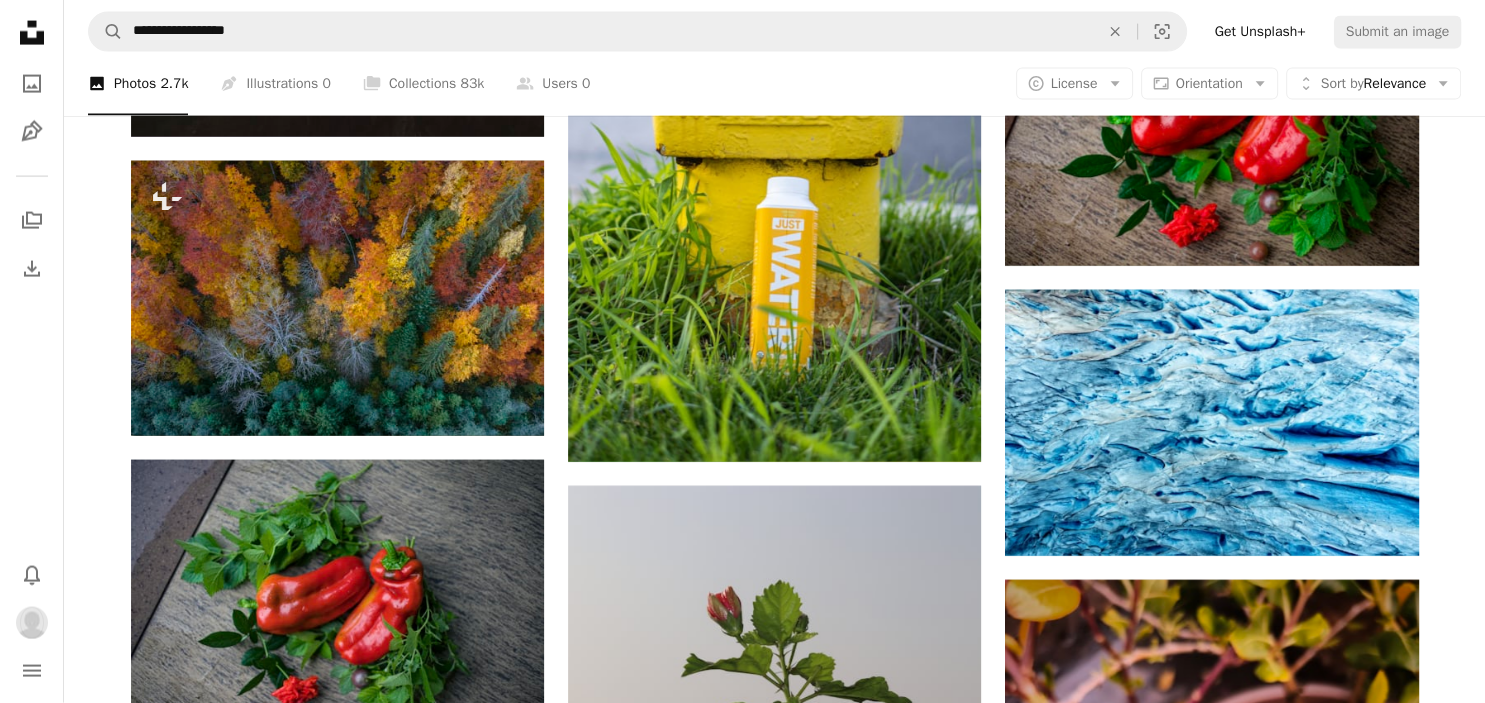 scroll, scrollTop: 26662, scrollLeft: 0, axis: vertical 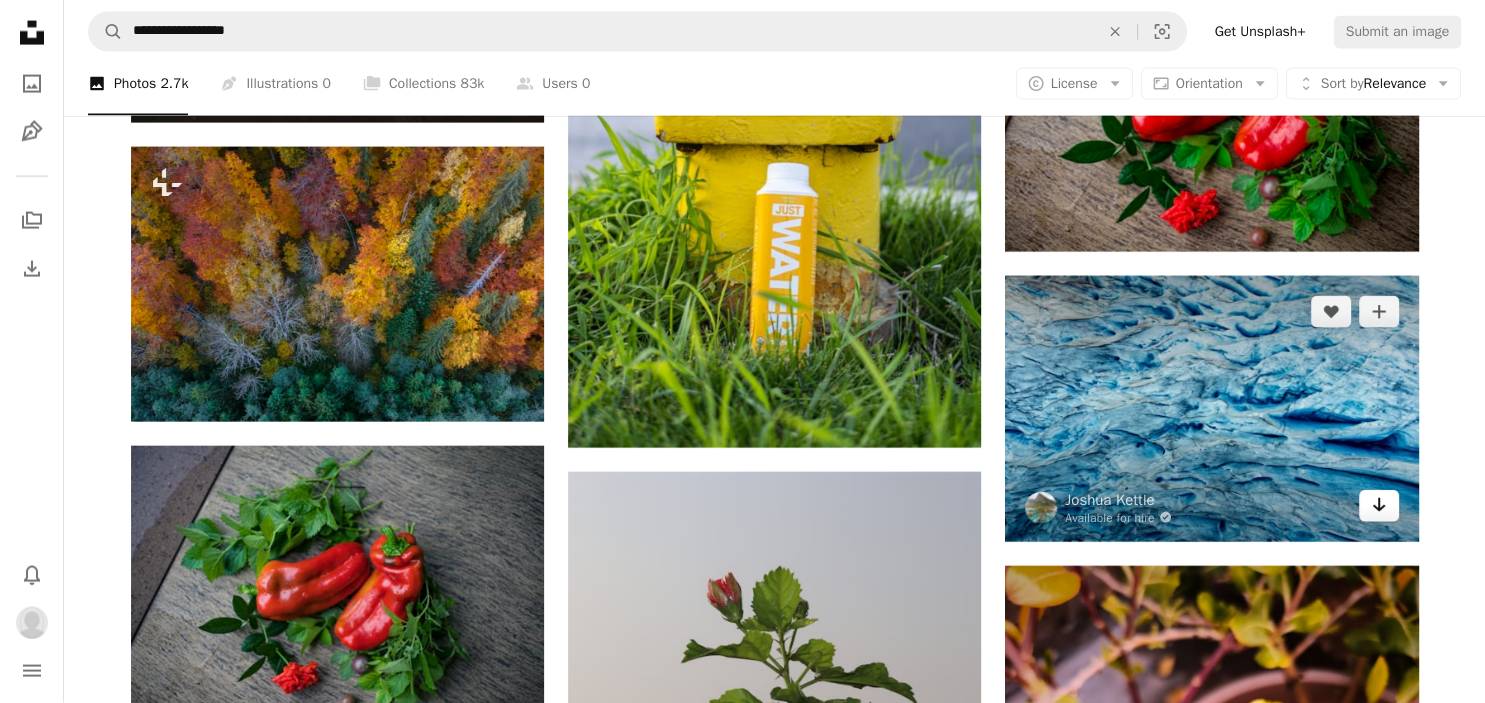 click on "Arrow pointing down" 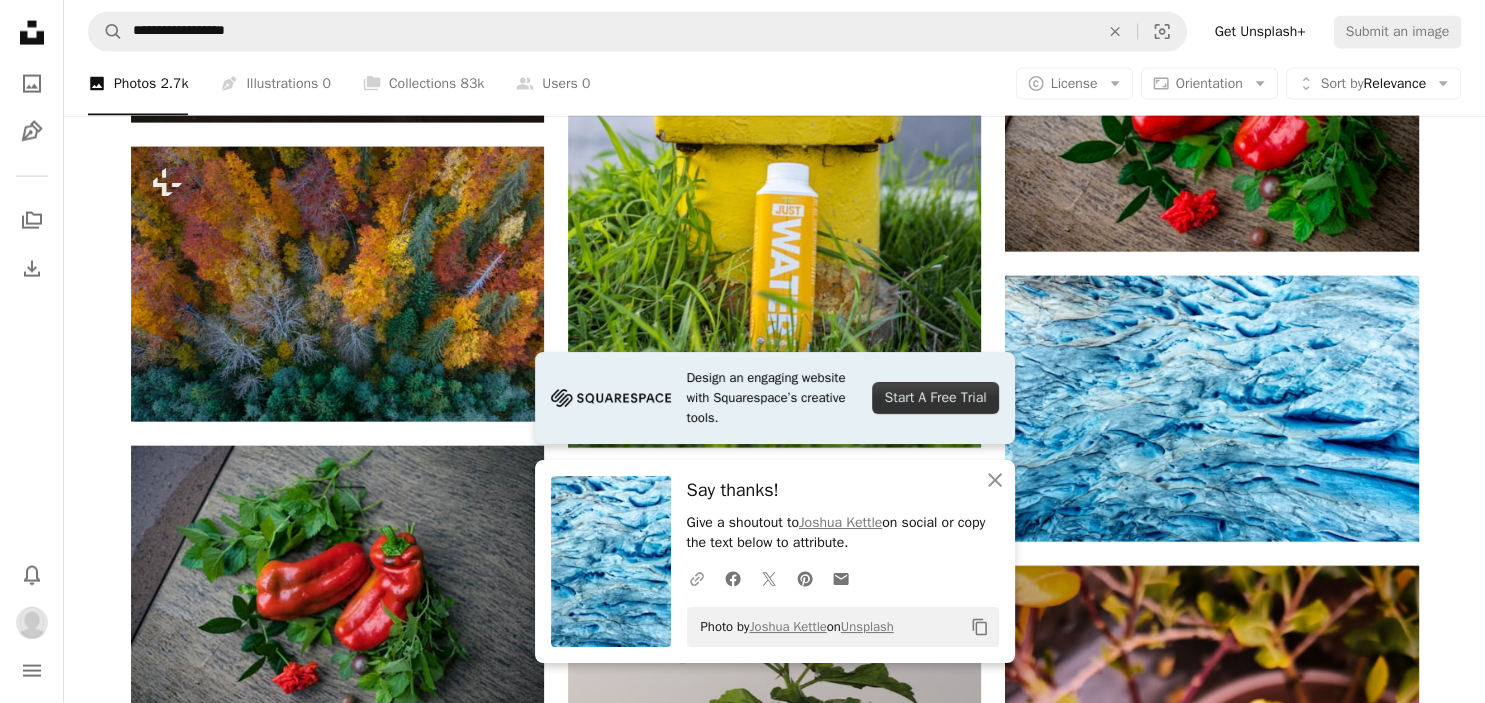 click on "A URL sharing icon (chains)" 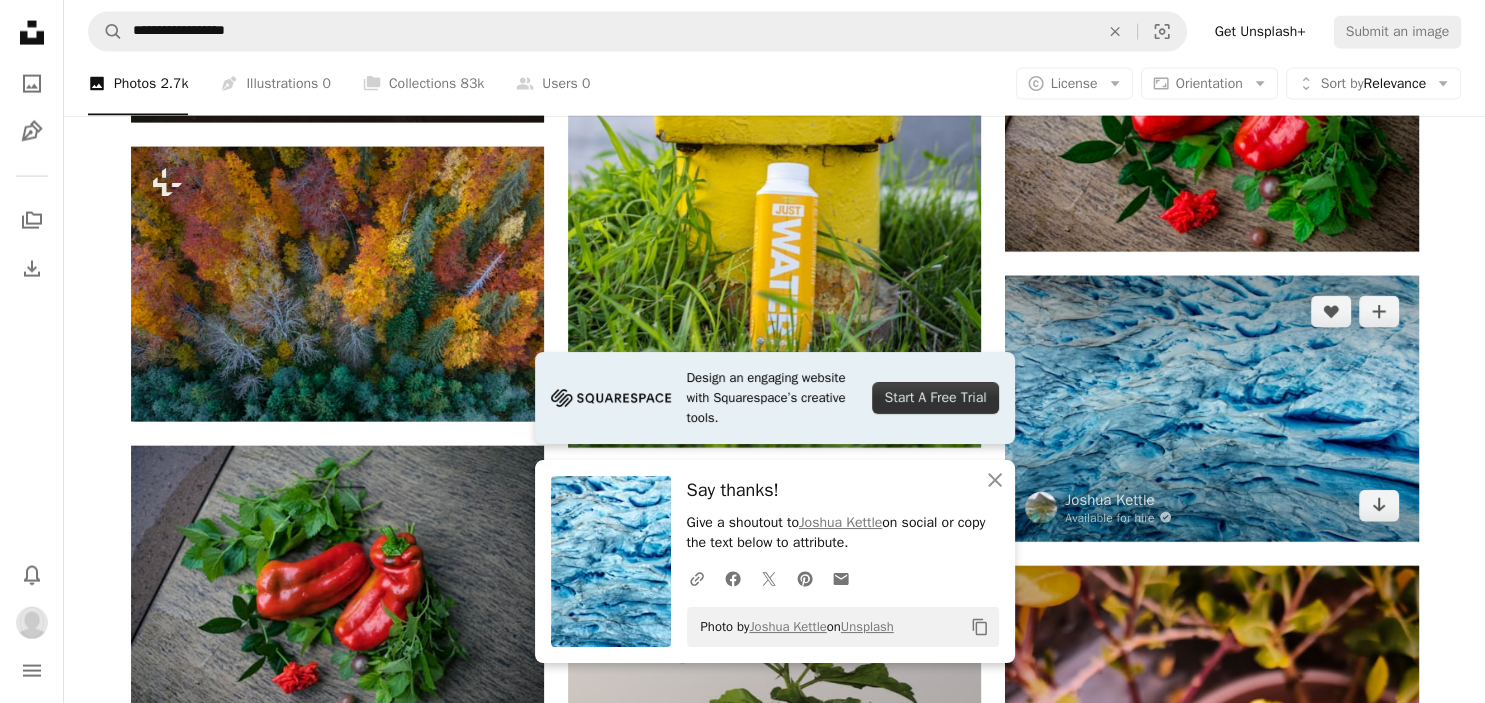 click at bounding box center [1211, 409] 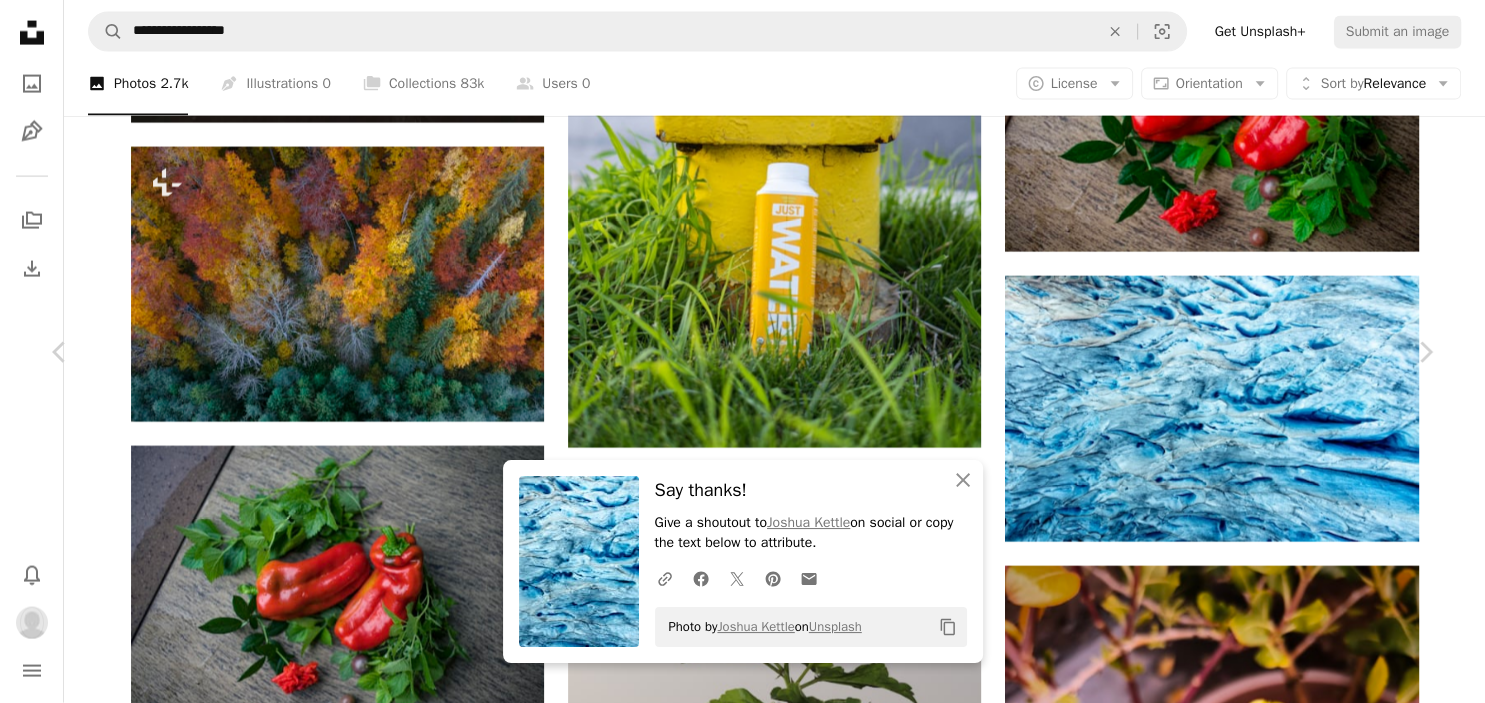 click at bounding box center [735, 3751] 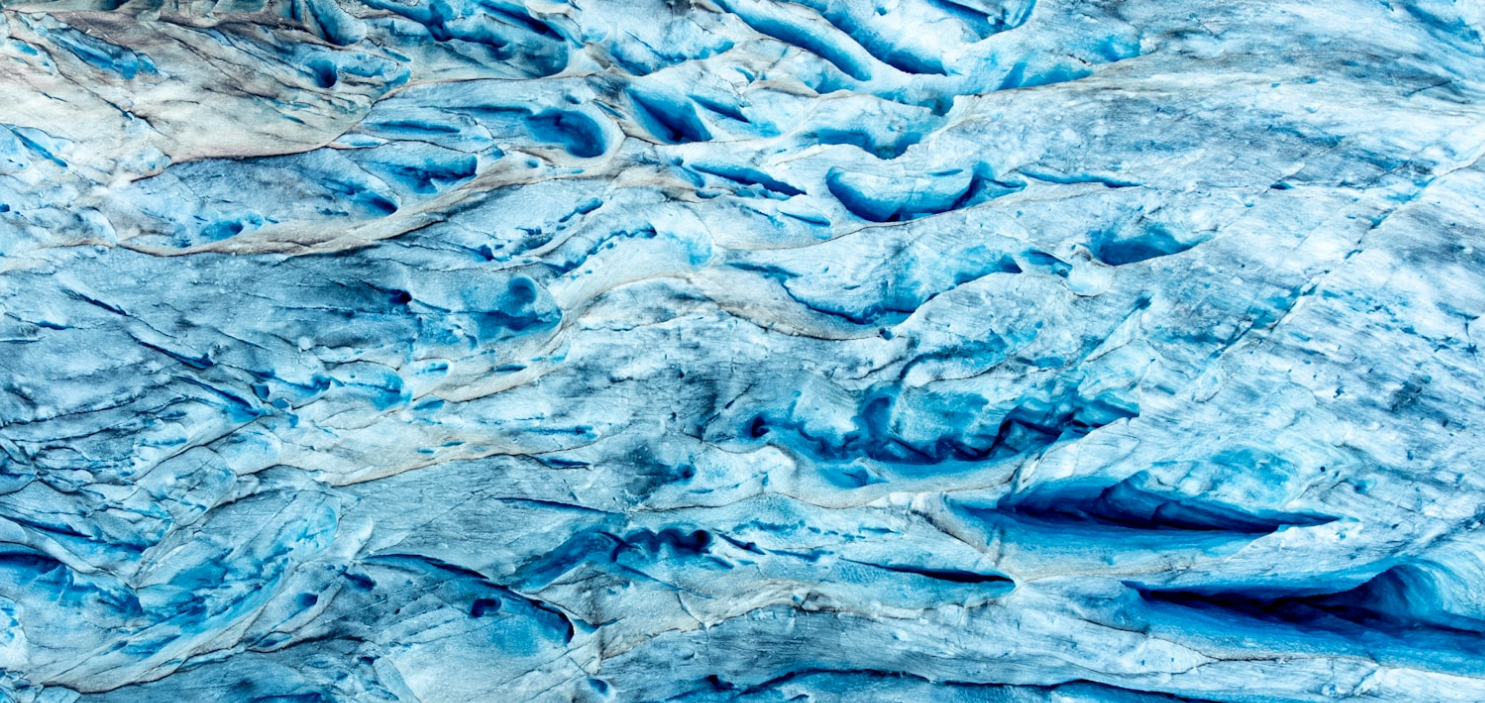 scroll, scrollTop: 126, scrollLeft: 0, axis: vertical 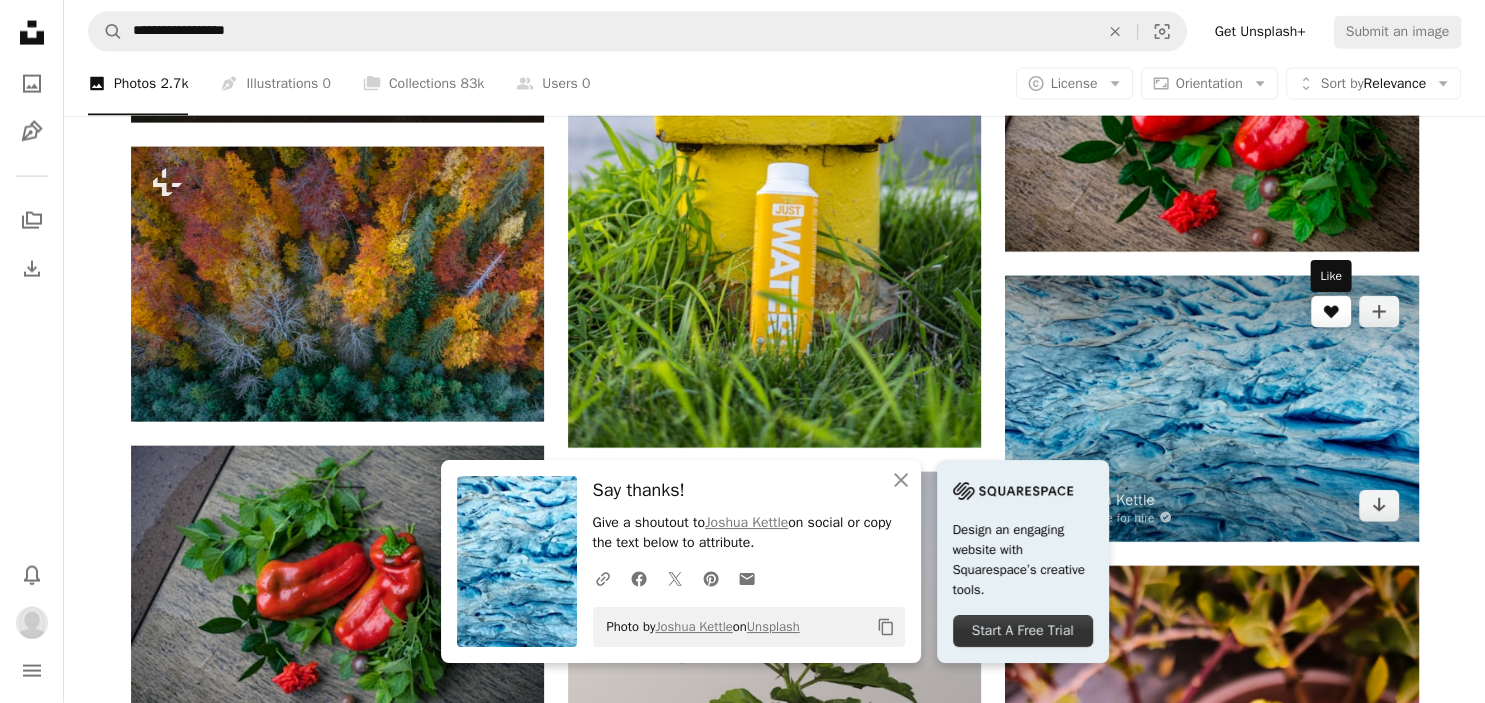 click 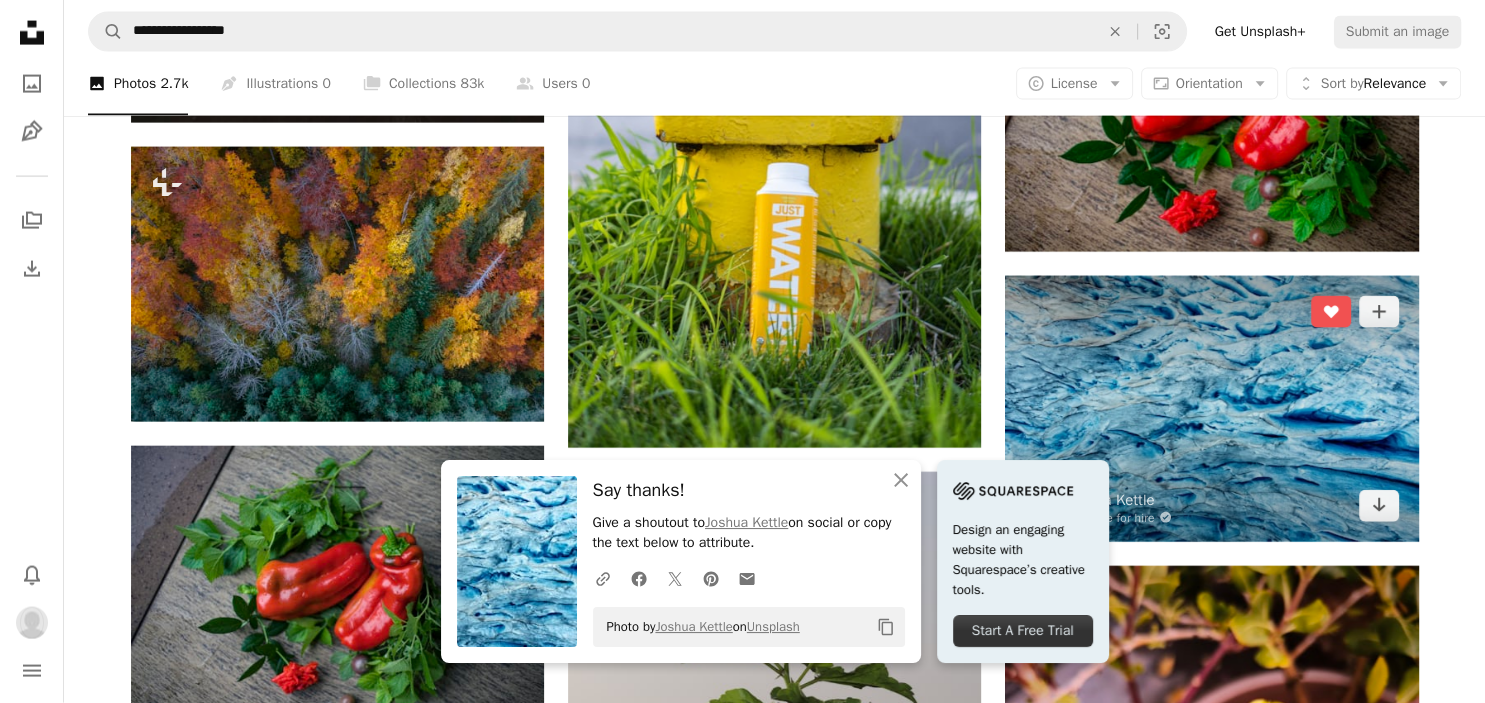 click at bounding box center [1211, 409] 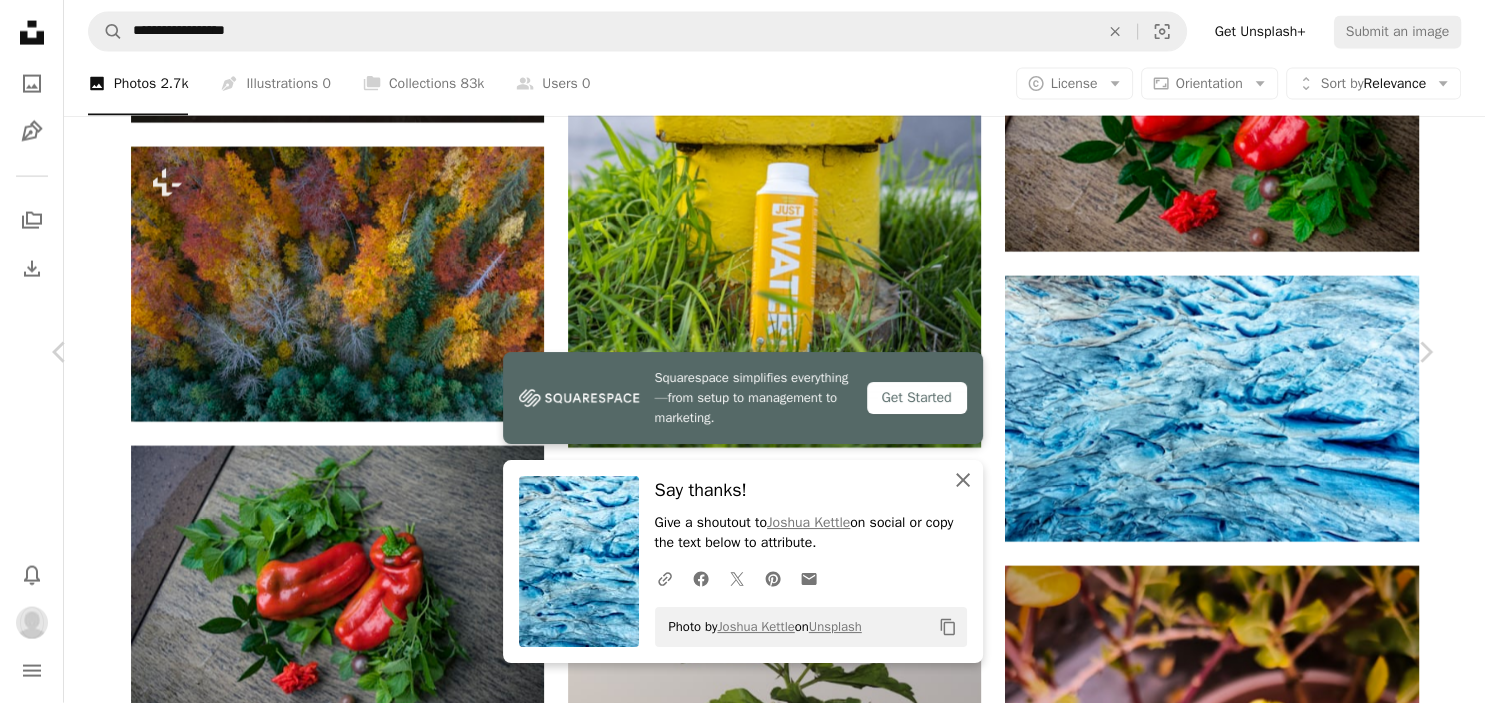 click on "An X shape" 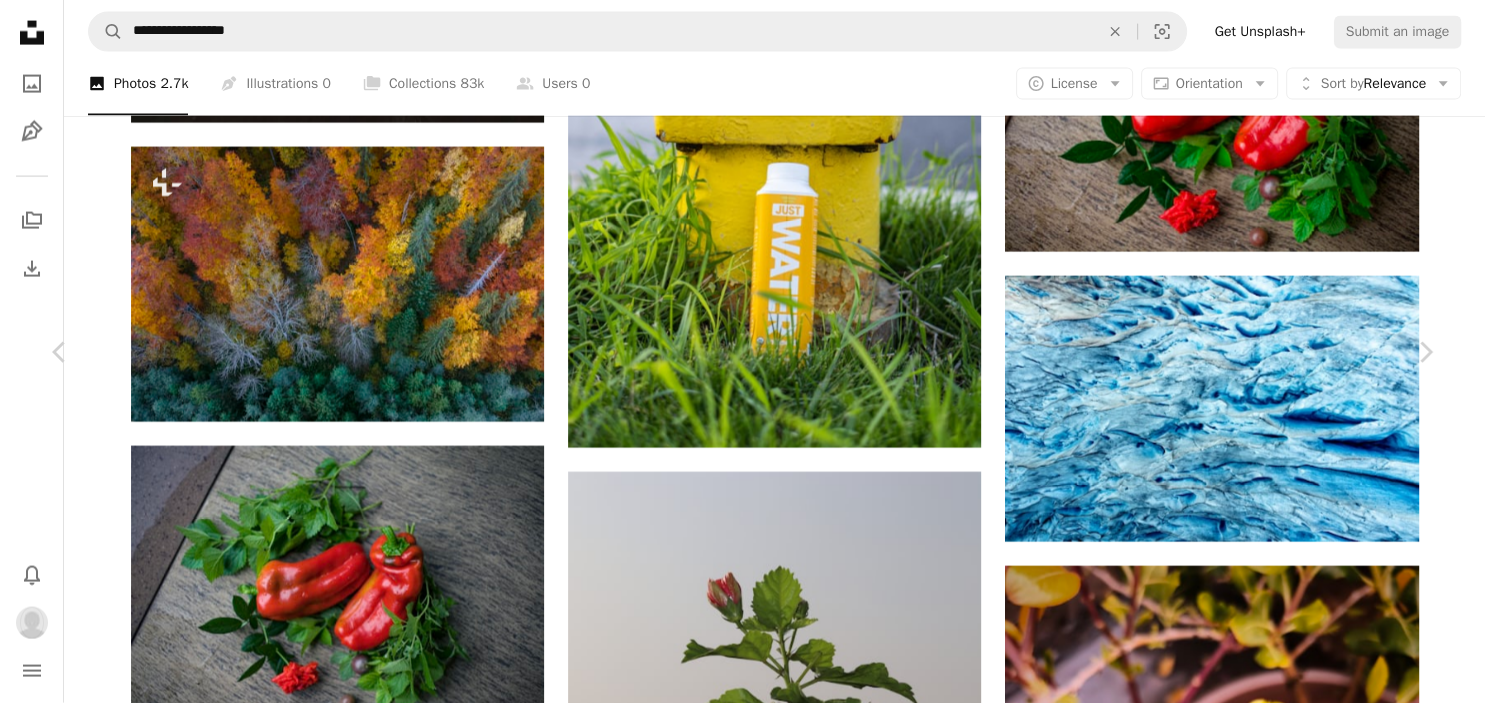 click on "An X shape" at bounding box center (20, 20) 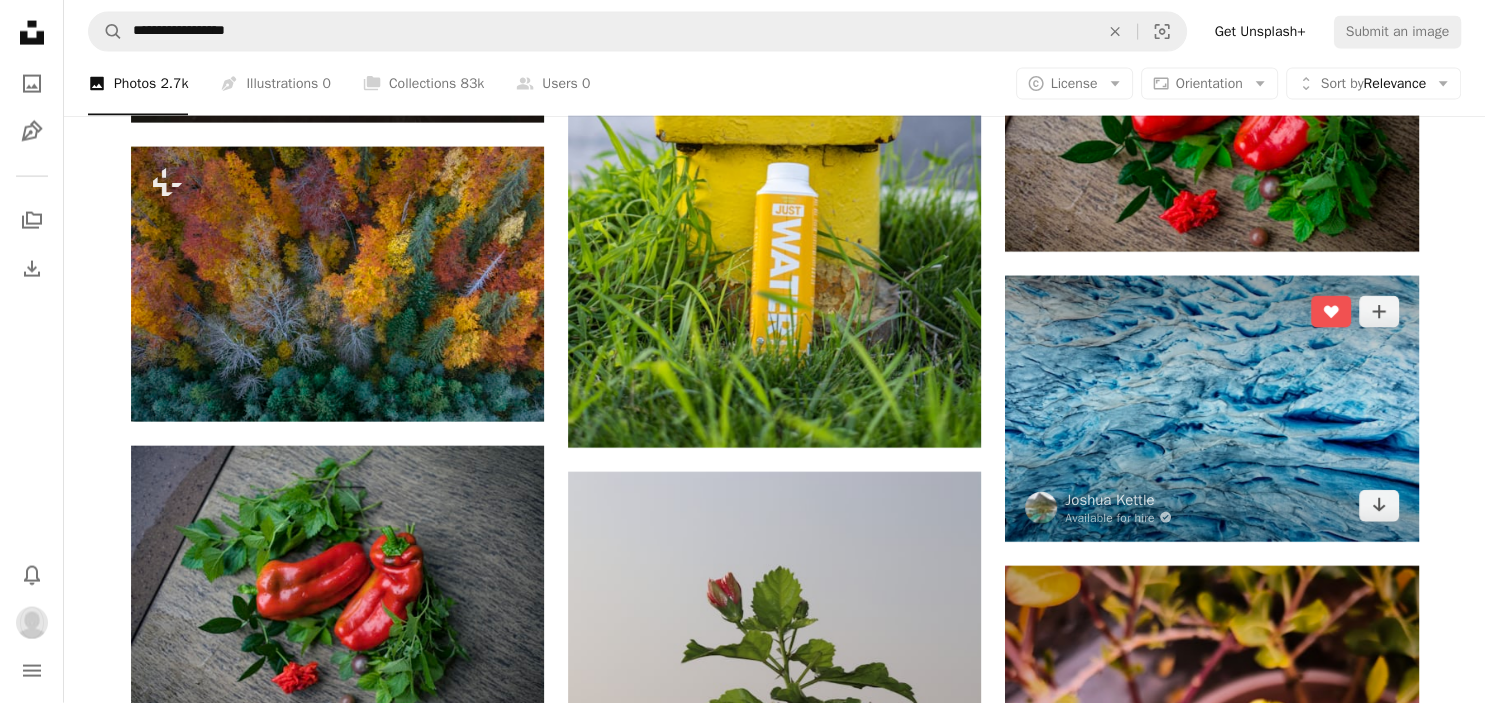 click at bounding box center [1211, 409] 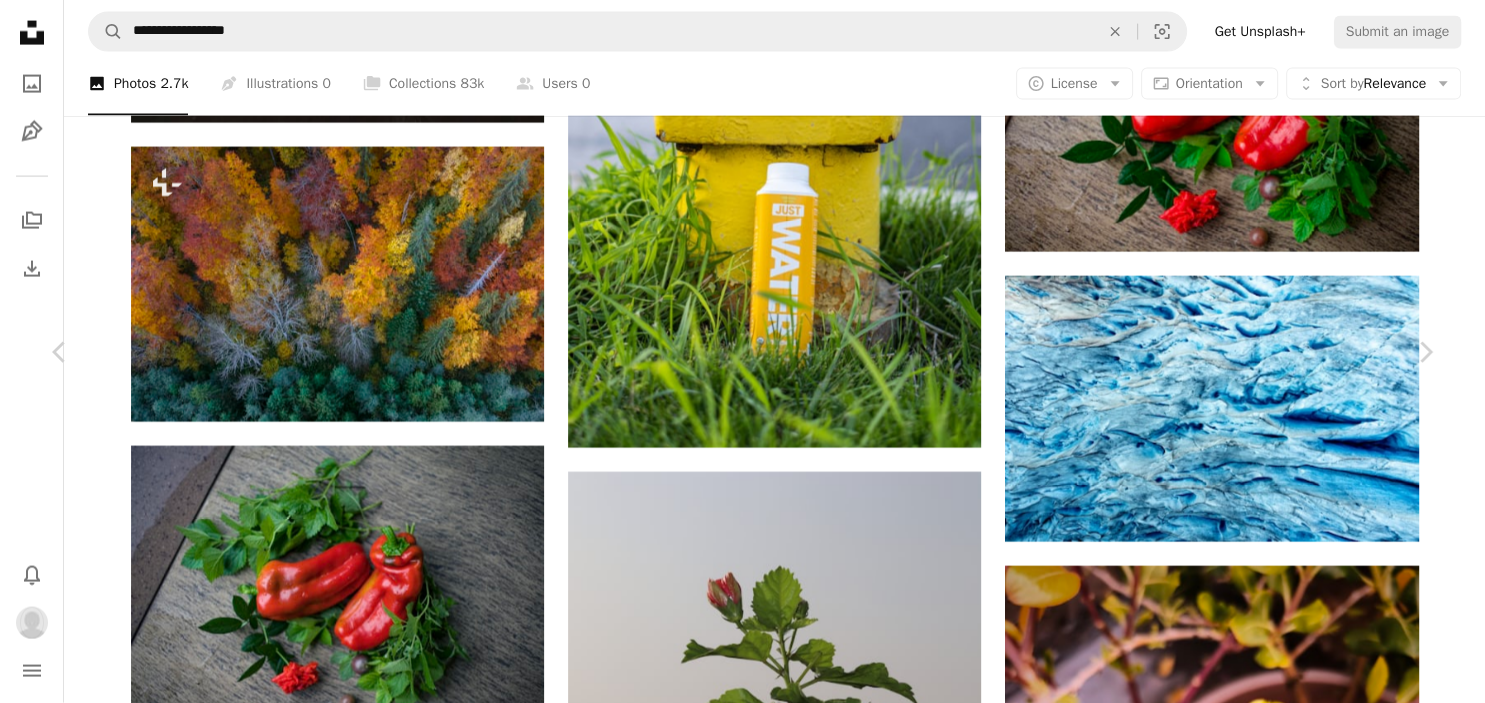 type 